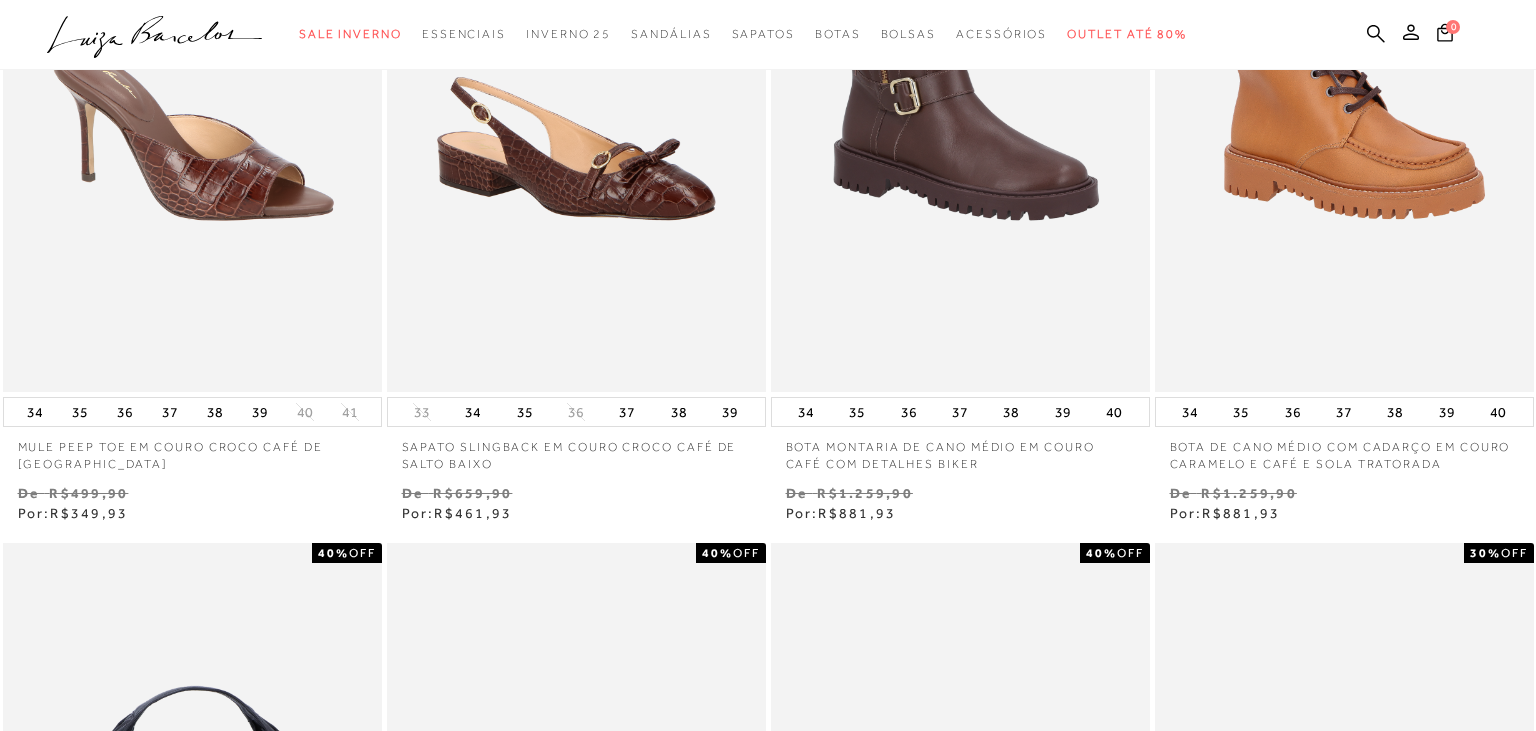 scroll, scrollTop: 0, scrollLeft: 0, axis: both 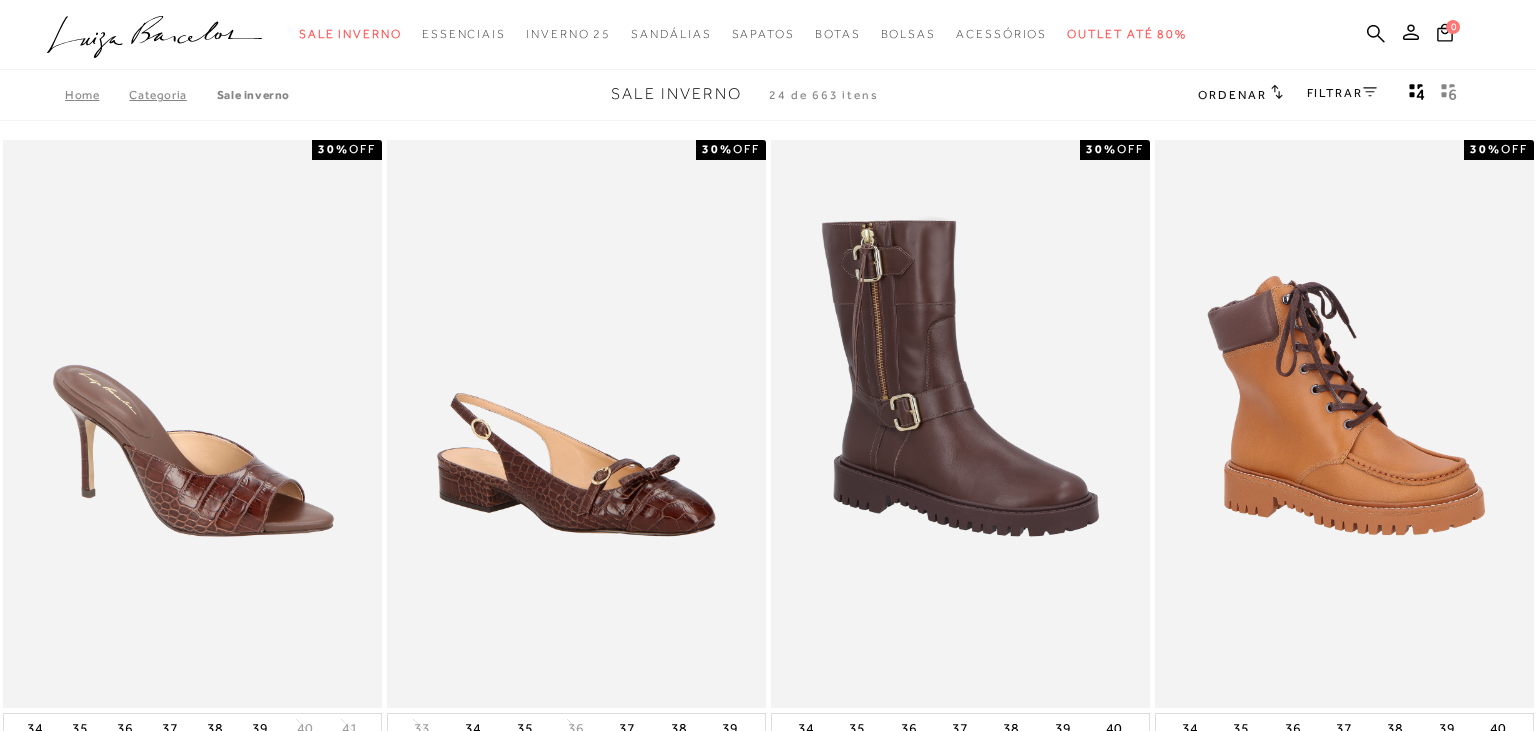click 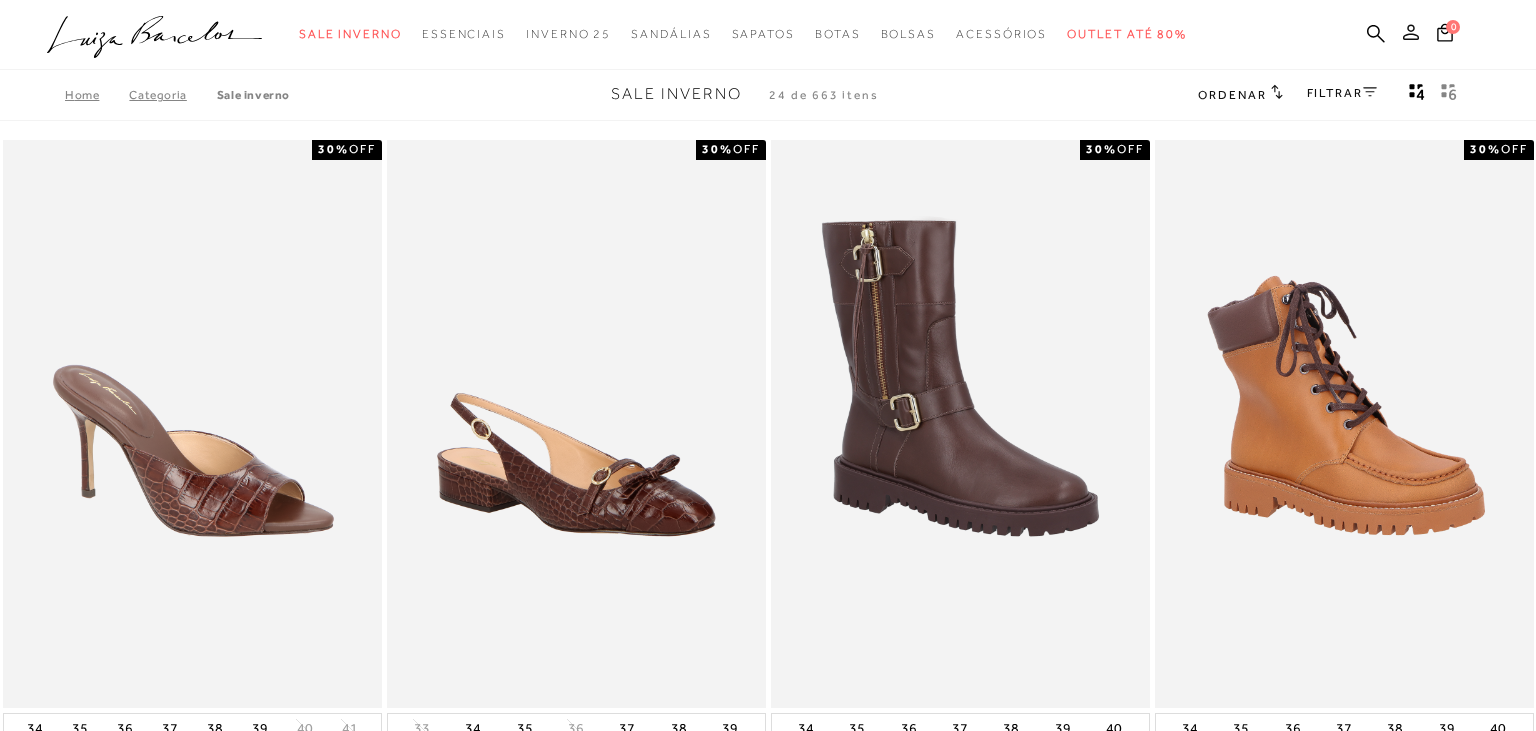 click on "categoryHeader
.a{fill-rule:evenodd;}
Sale Inverno
Modelo Sapatos" at bounding box center [768, 30] 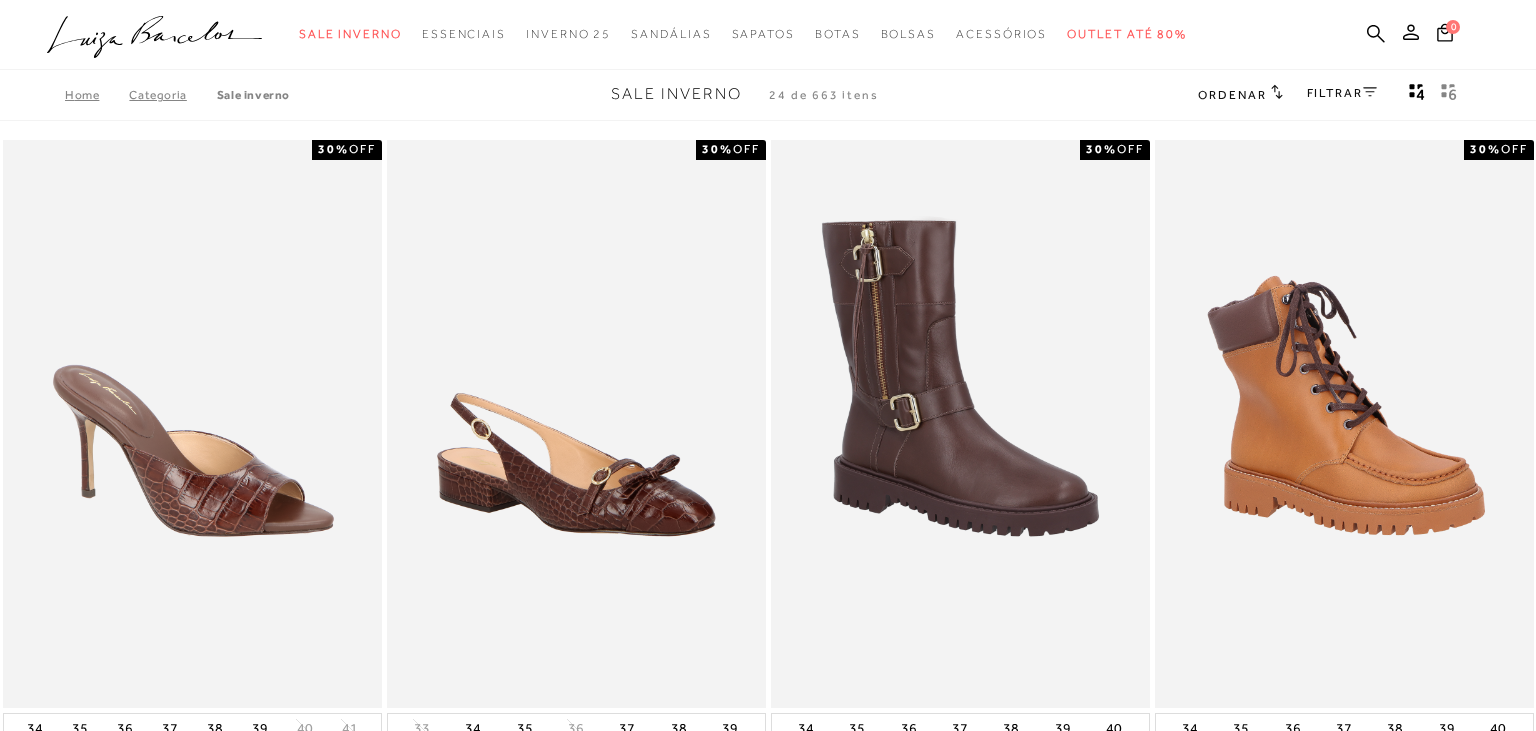 click 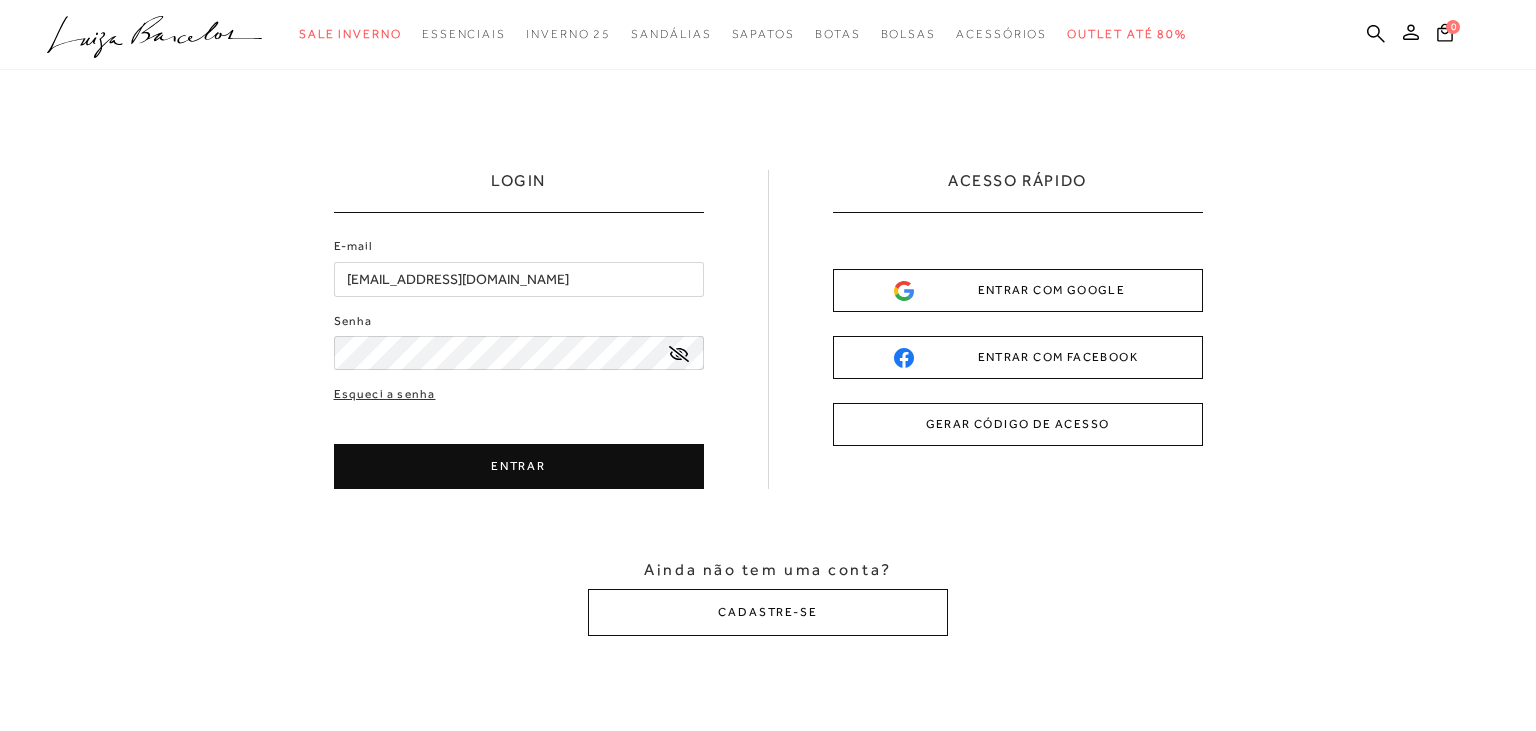 scroll, scrollTop: 0, scrollLeft: 0, axis: both 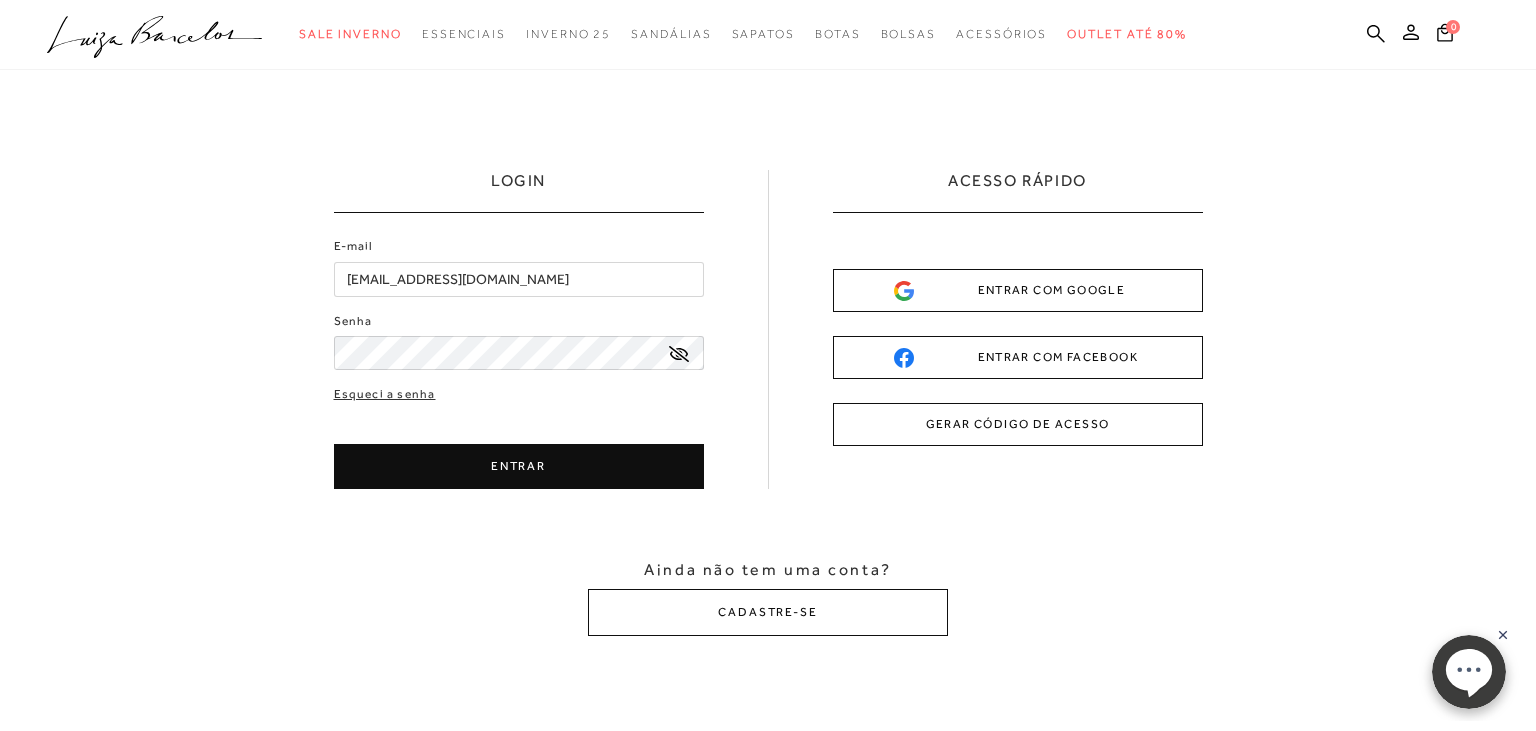 click on "ENTRAR" at bounding box center (519, 466) 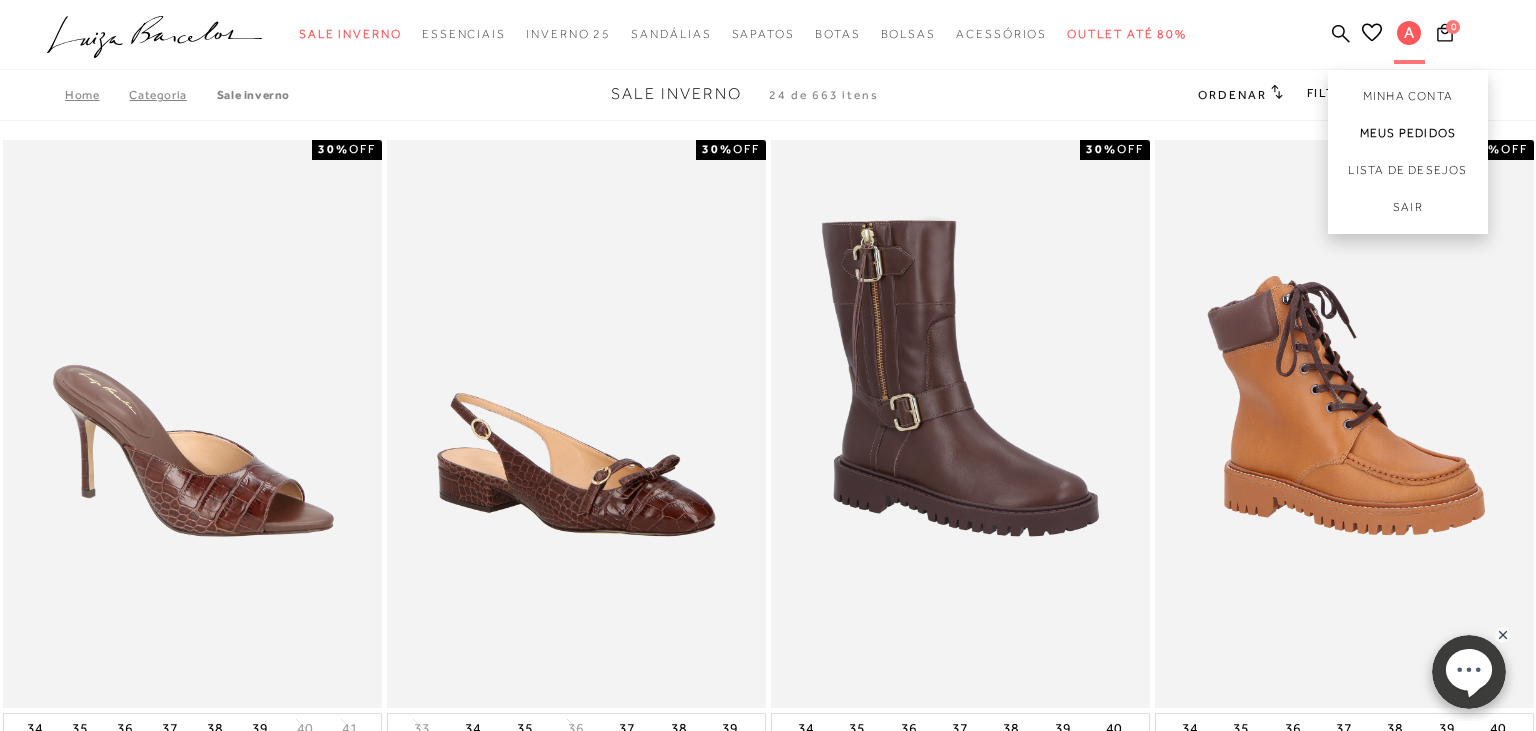 click on "Meus Pedidos" at bounding box center [1408, 133] 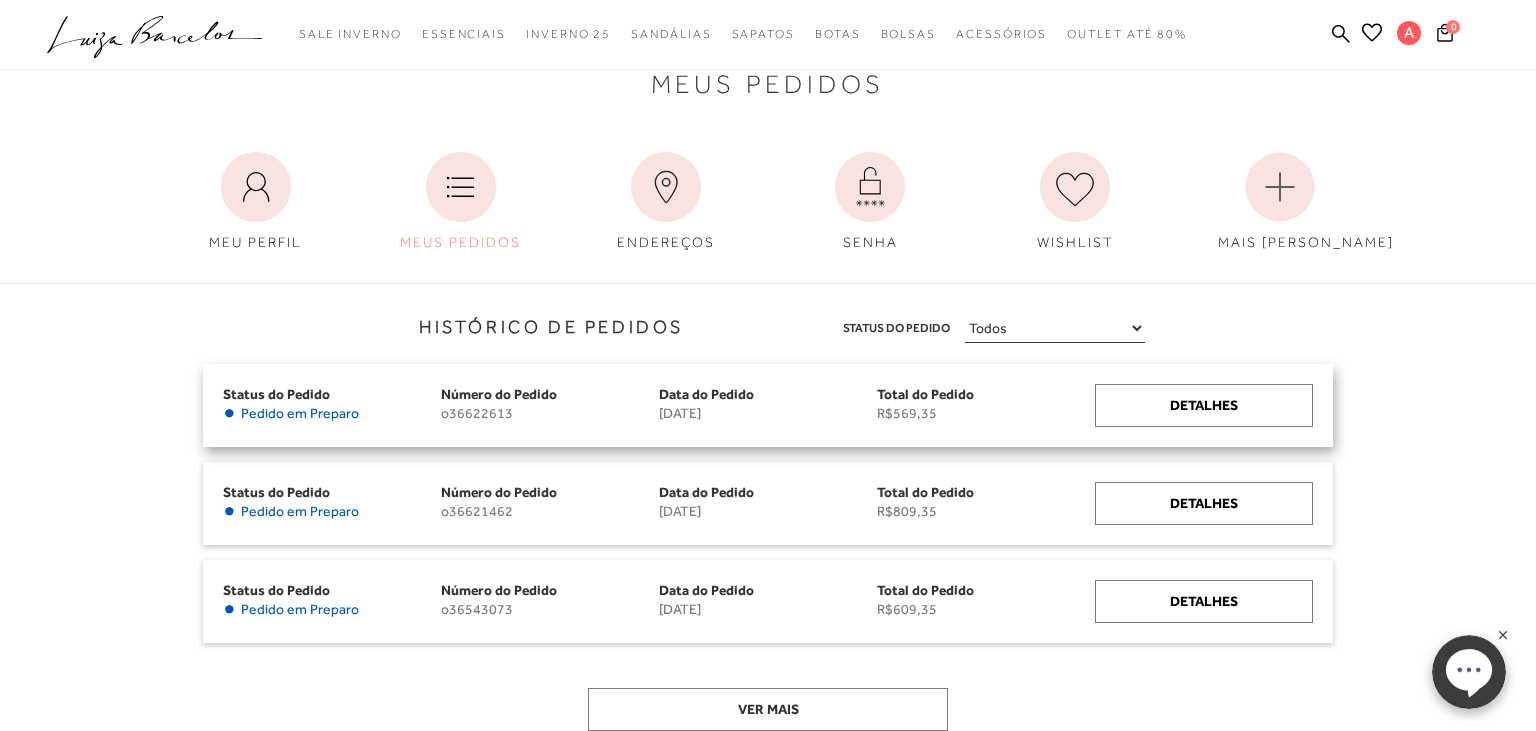scroll, scrollTop: 105, scrollLeft: 0, axis: vertical 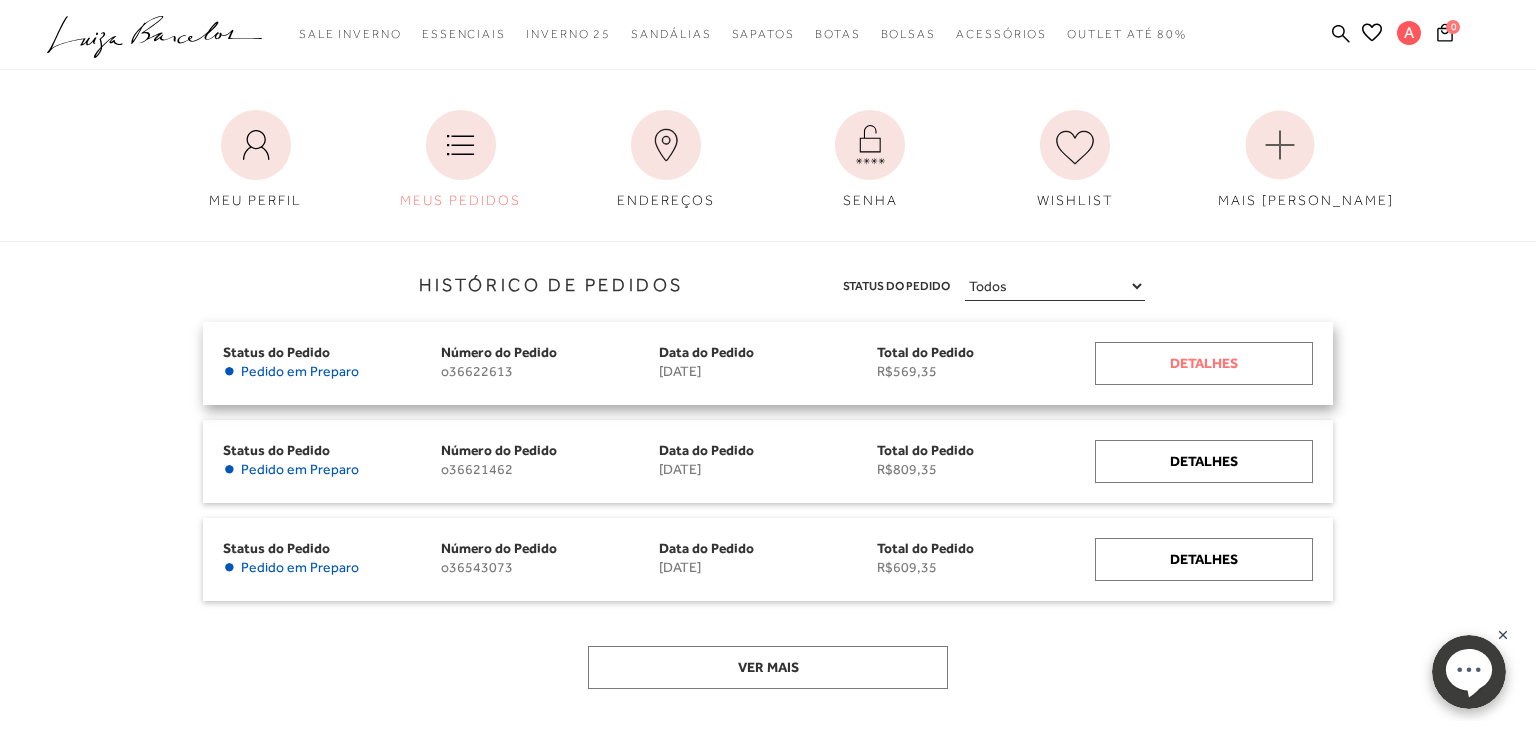 click on "Detalhes" at bounding box center (1204, 363) 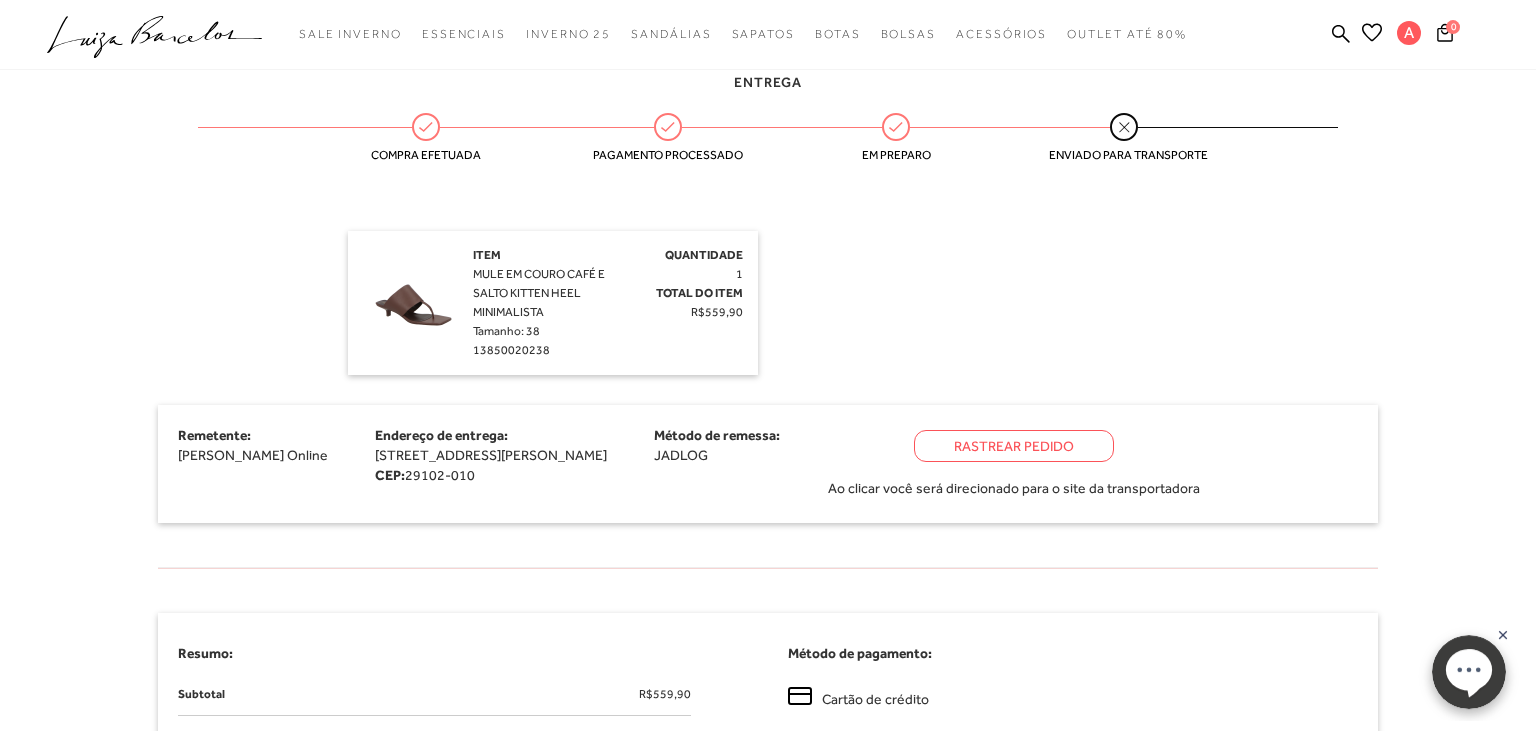 scroll, scrollTop: 528, scrollLeft: 0, axis: vertical 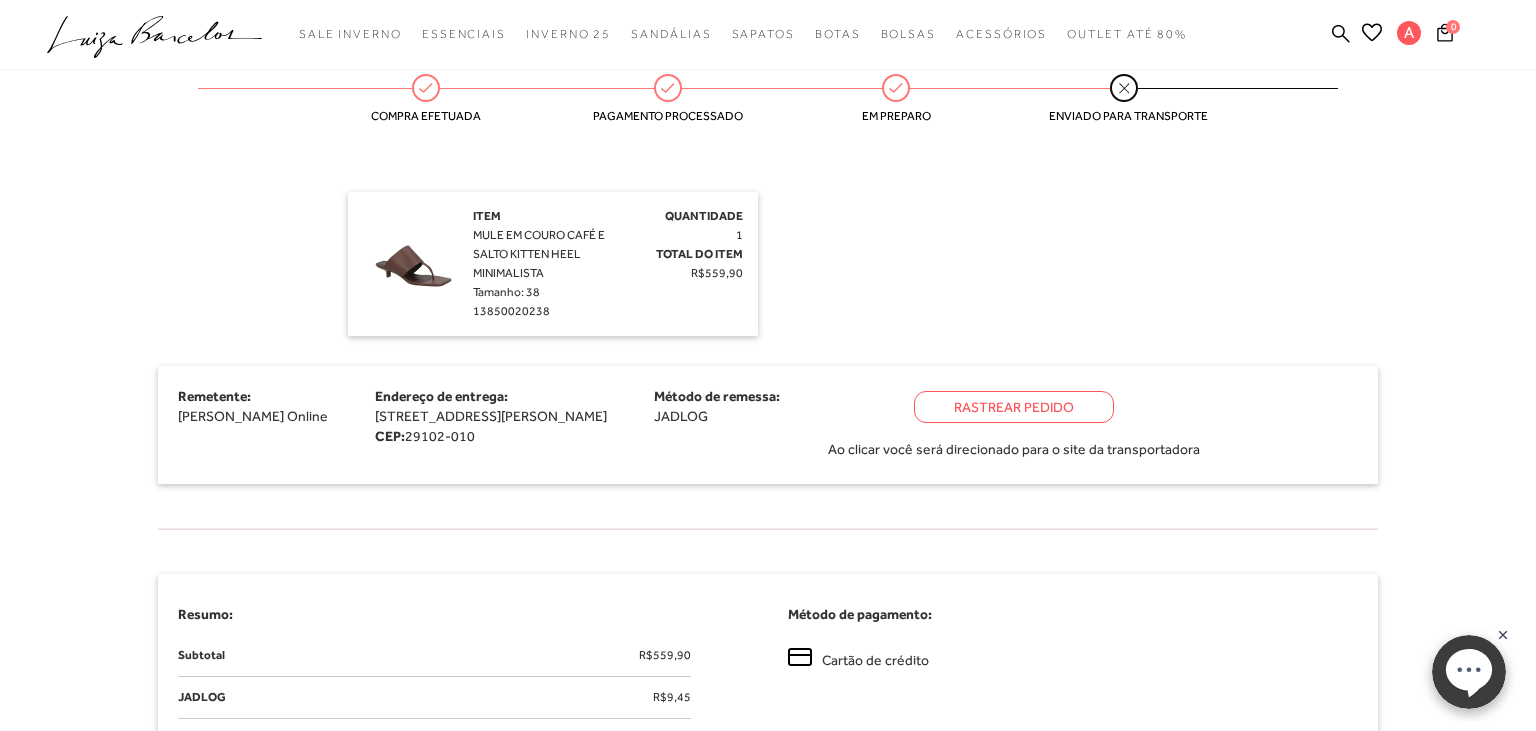 click on "Rastrear Pedido" at bounding box center [1014, 407] 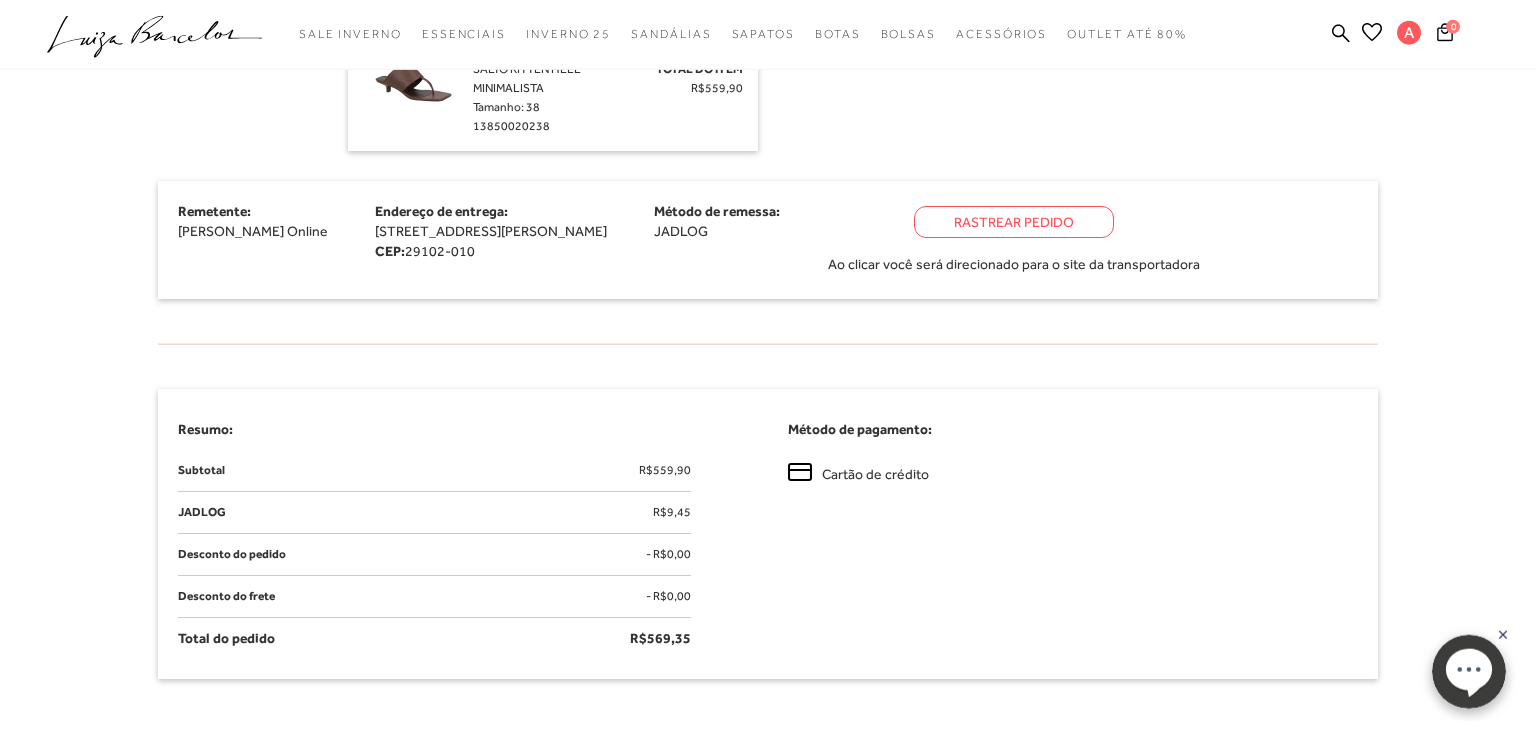 scroll, scrollTop: 771, scrollLeft: 0, axis: vertical 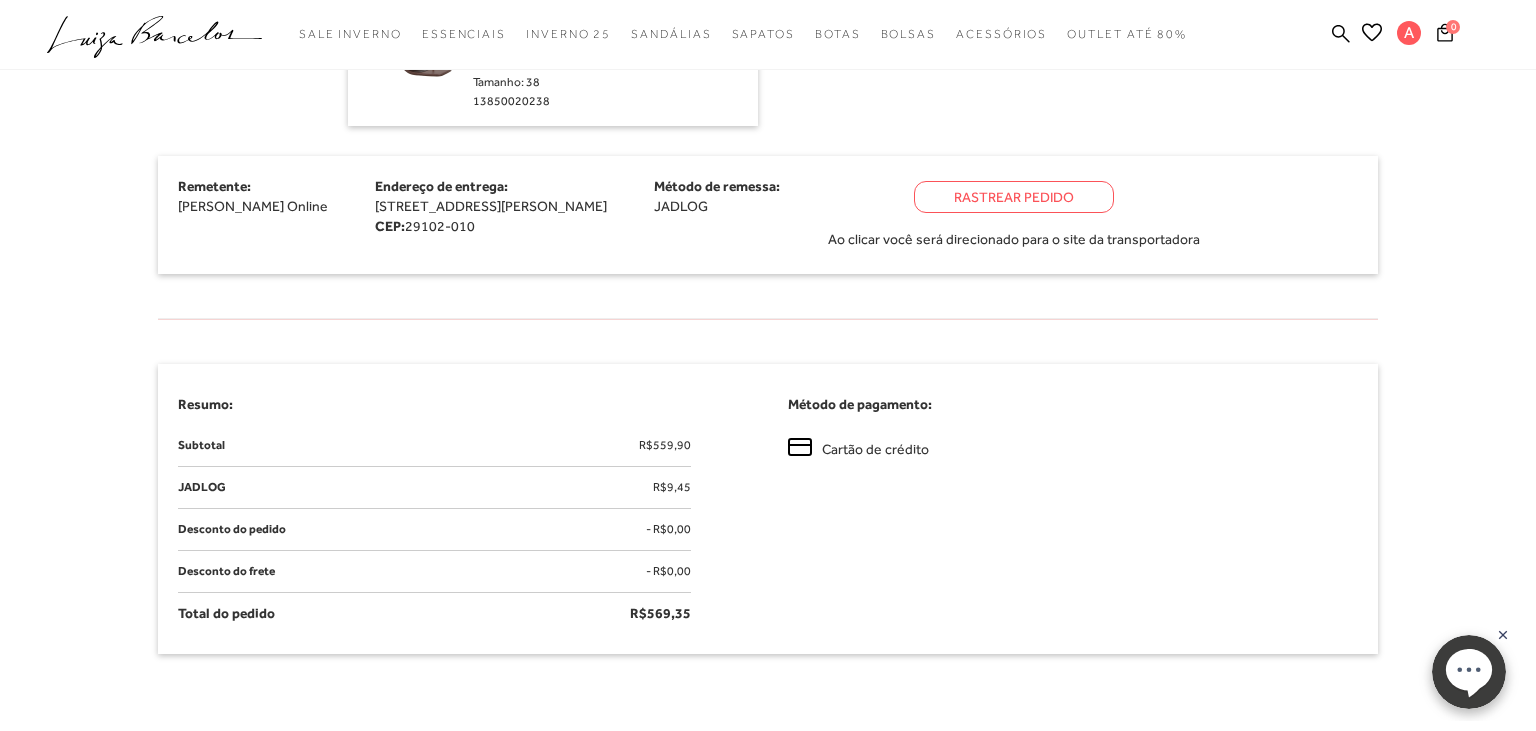 click on "Rastrear Pedido" at bounding box center (1014, 197) 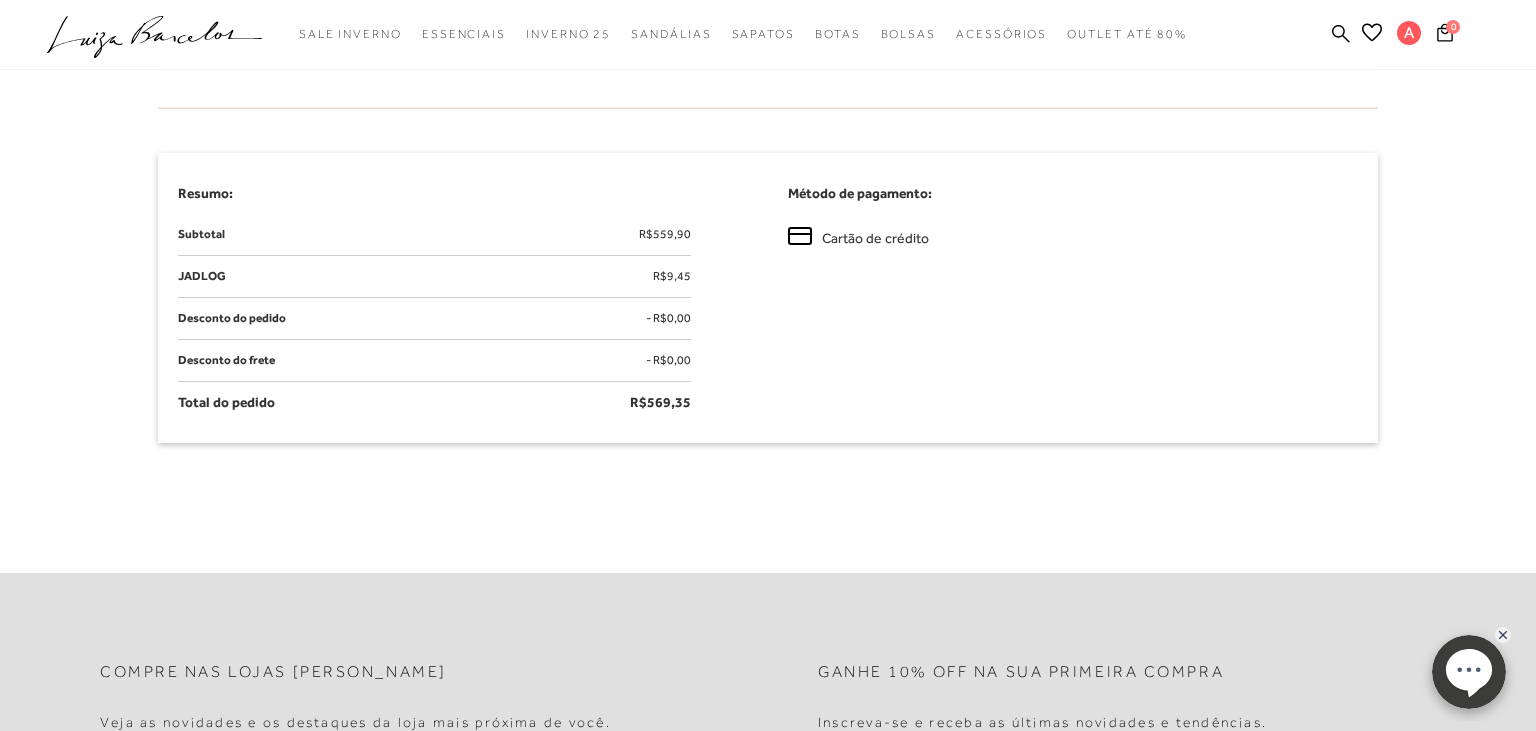 scroll, scrollTop: 560, scrollLeft: 0, axis: vertical 